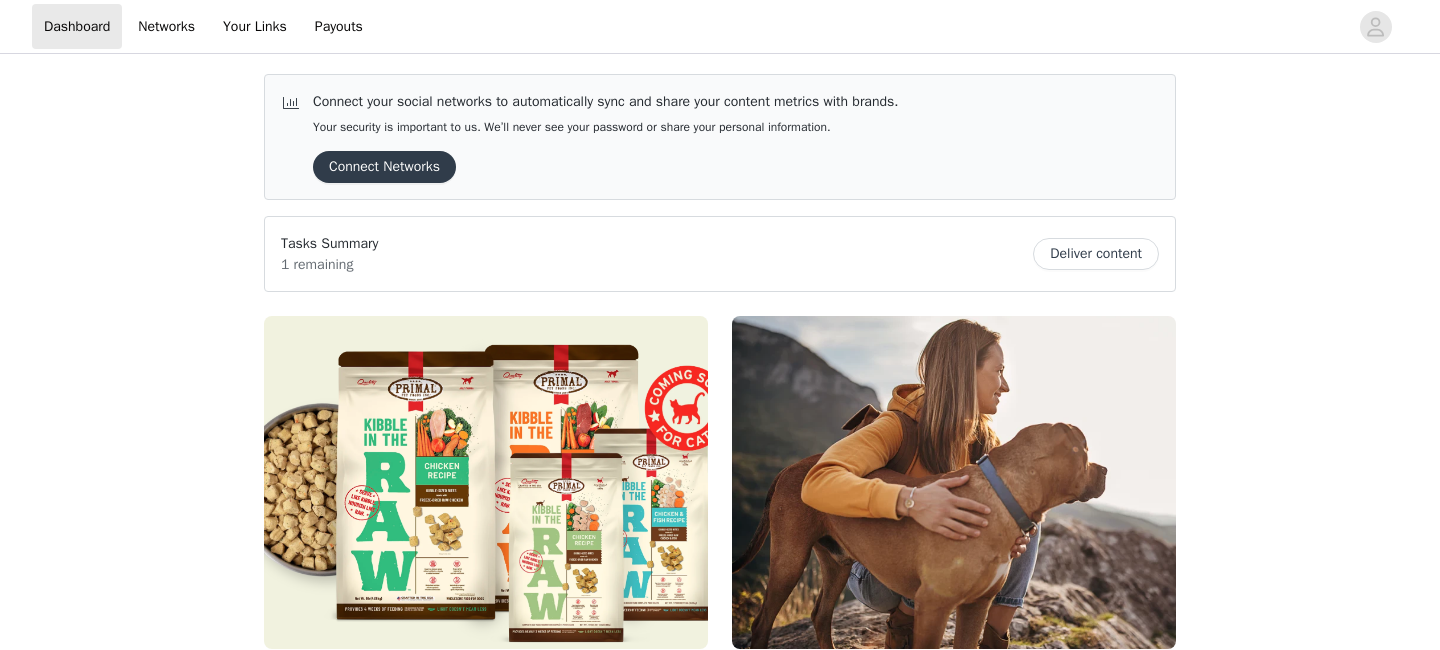 scroll, scrollTop: 318, scrollLeft: 0, axis: vertical 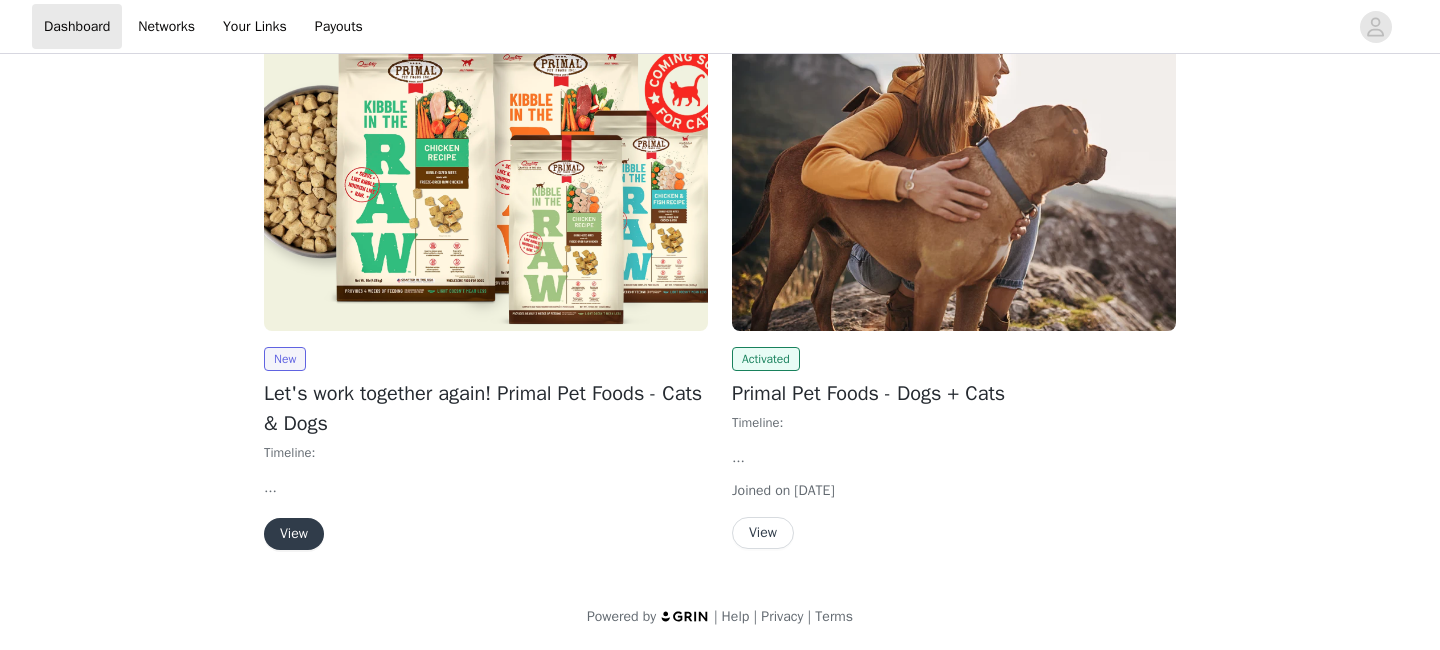 click on "View" at bounding box center [294, 534] 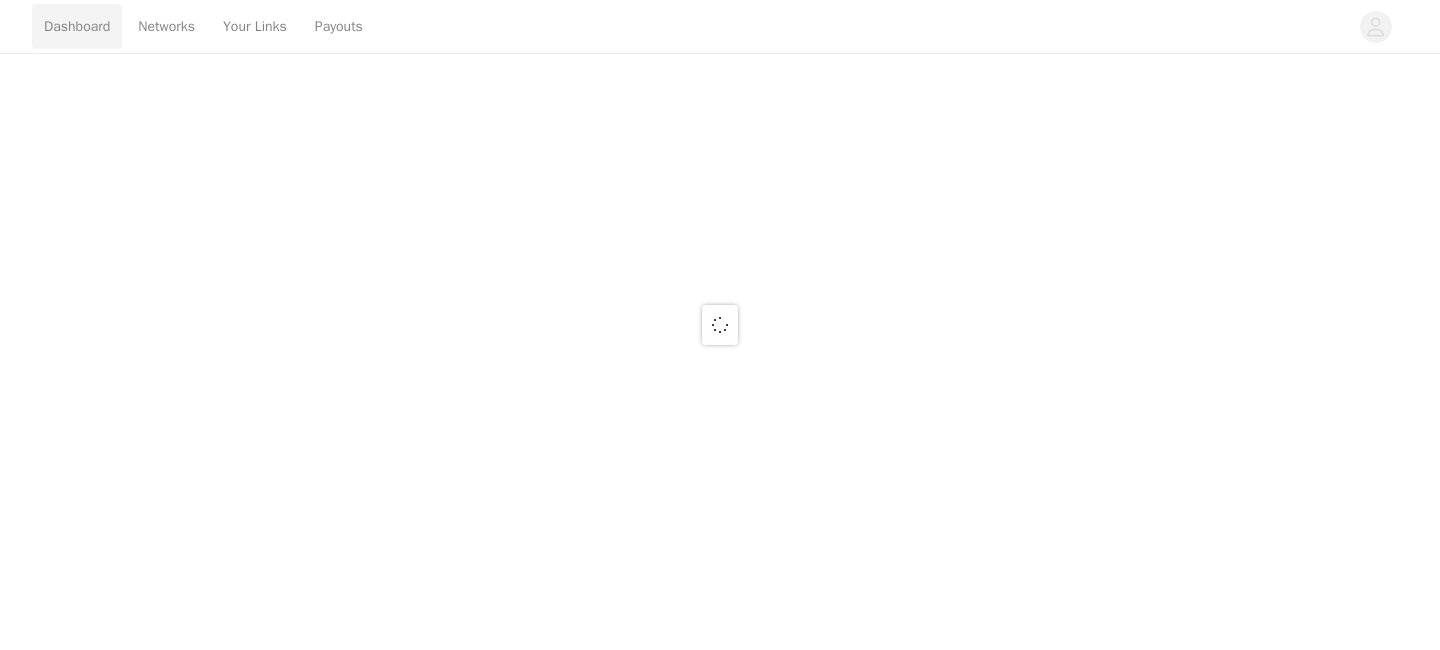 click at bounding box center (720, 325) 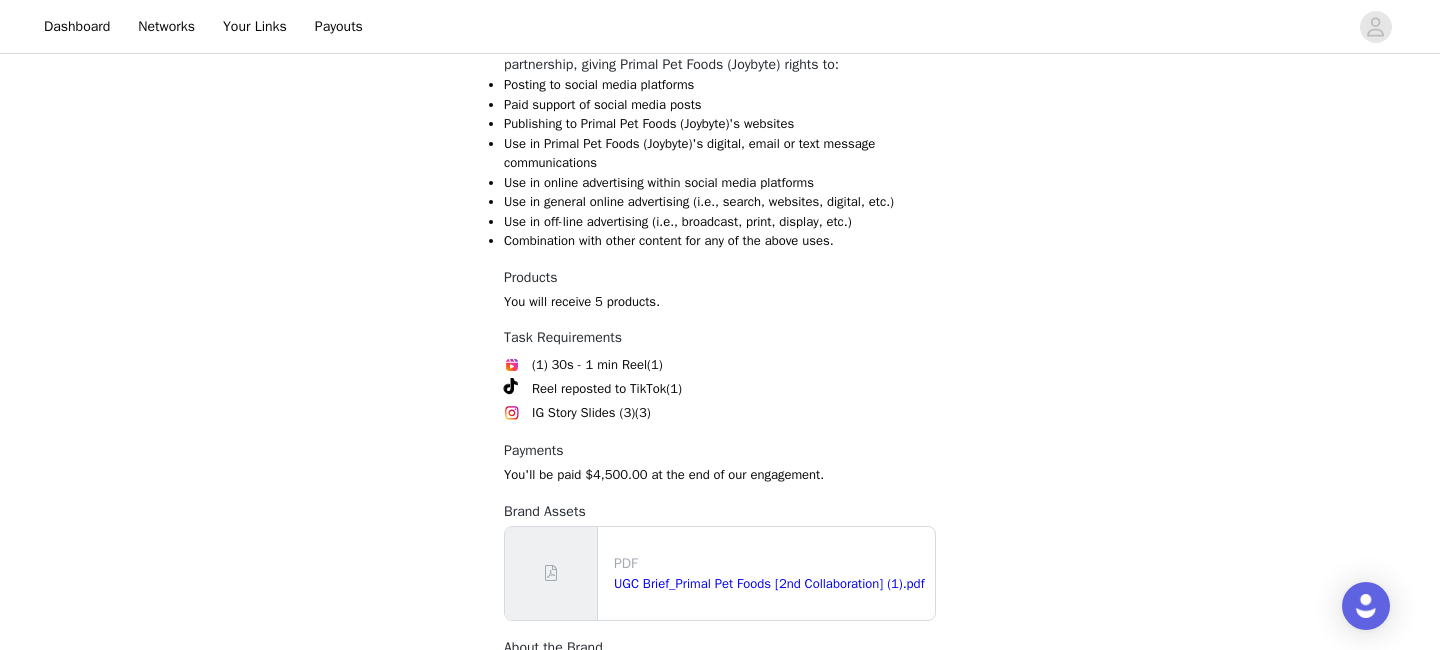 scroll, scrollTop: 1173, scrollLeft: 0, axis: vertical 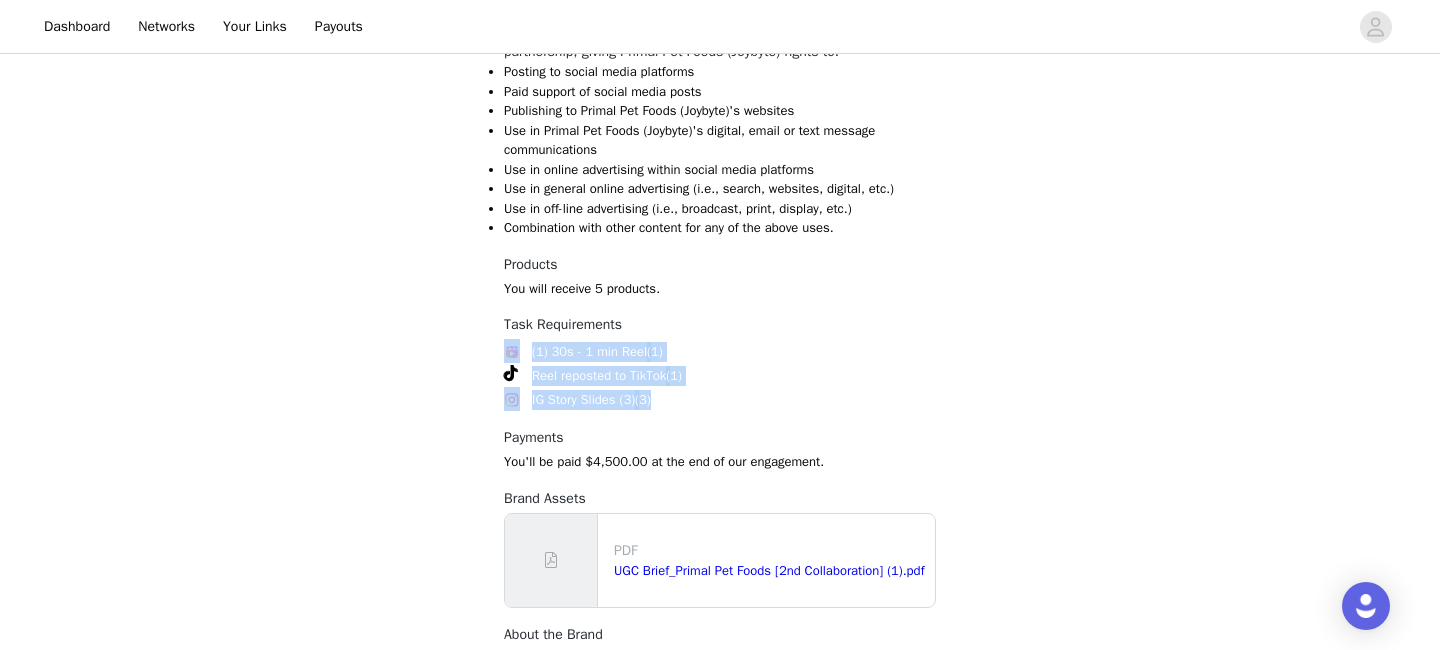 drag, startPoint x: 677, startPoint y: 425, endPoint x: 438, endPoint y: 359, distance: 247.94556 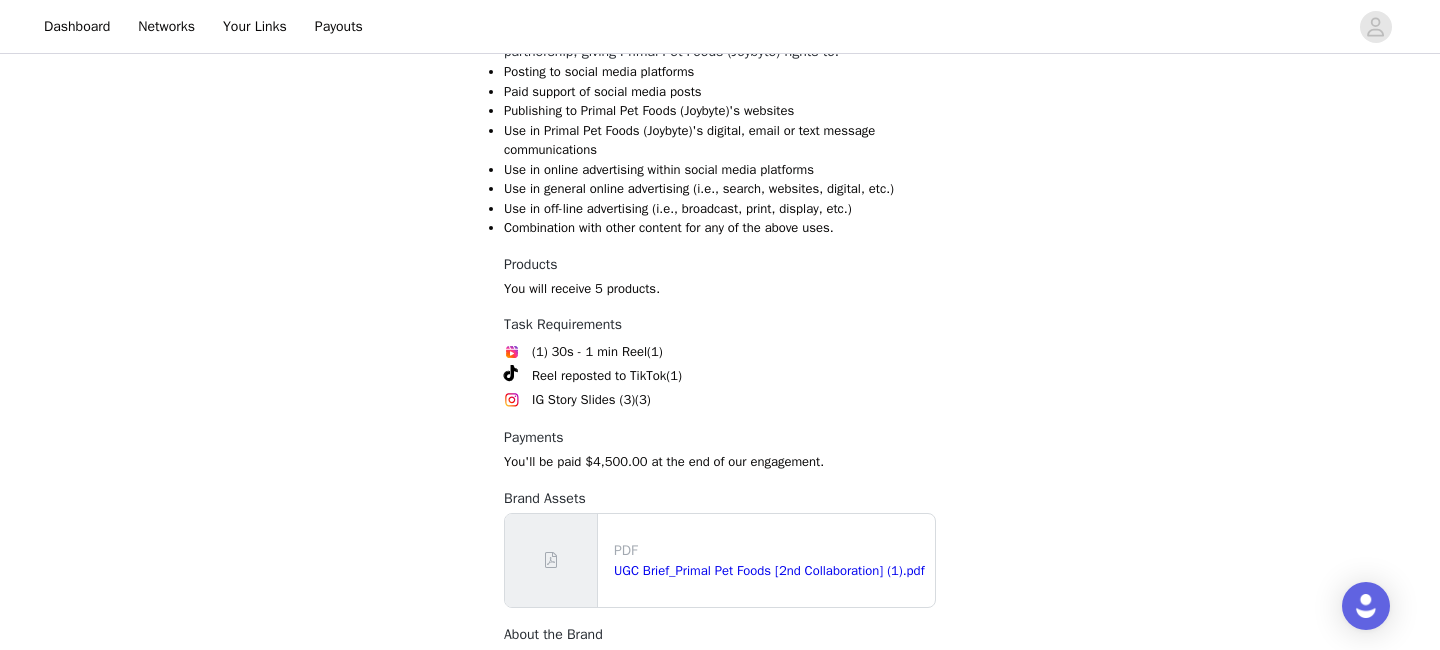 click at bounding box center (516, 351) 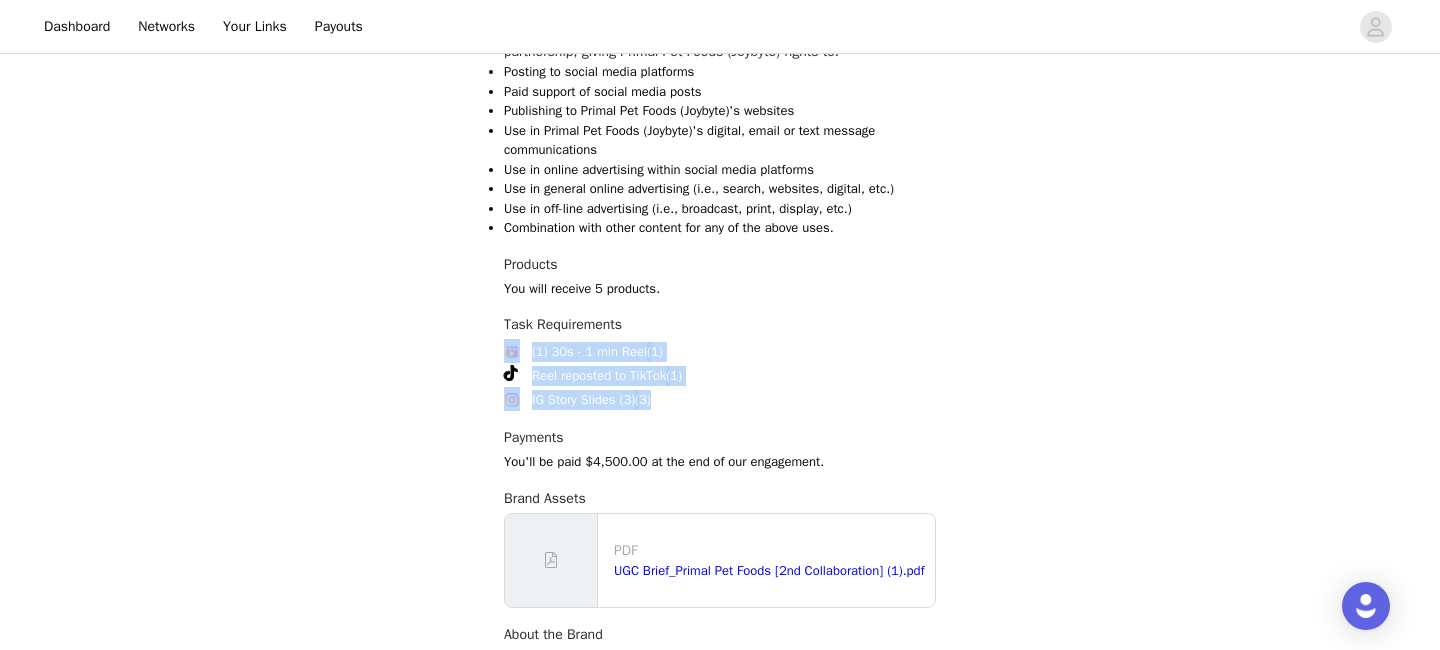 drag, startPoint x: 675, startPoint y: 417, endPoint x: 500, endPoint y: 361, distance: 183.74167 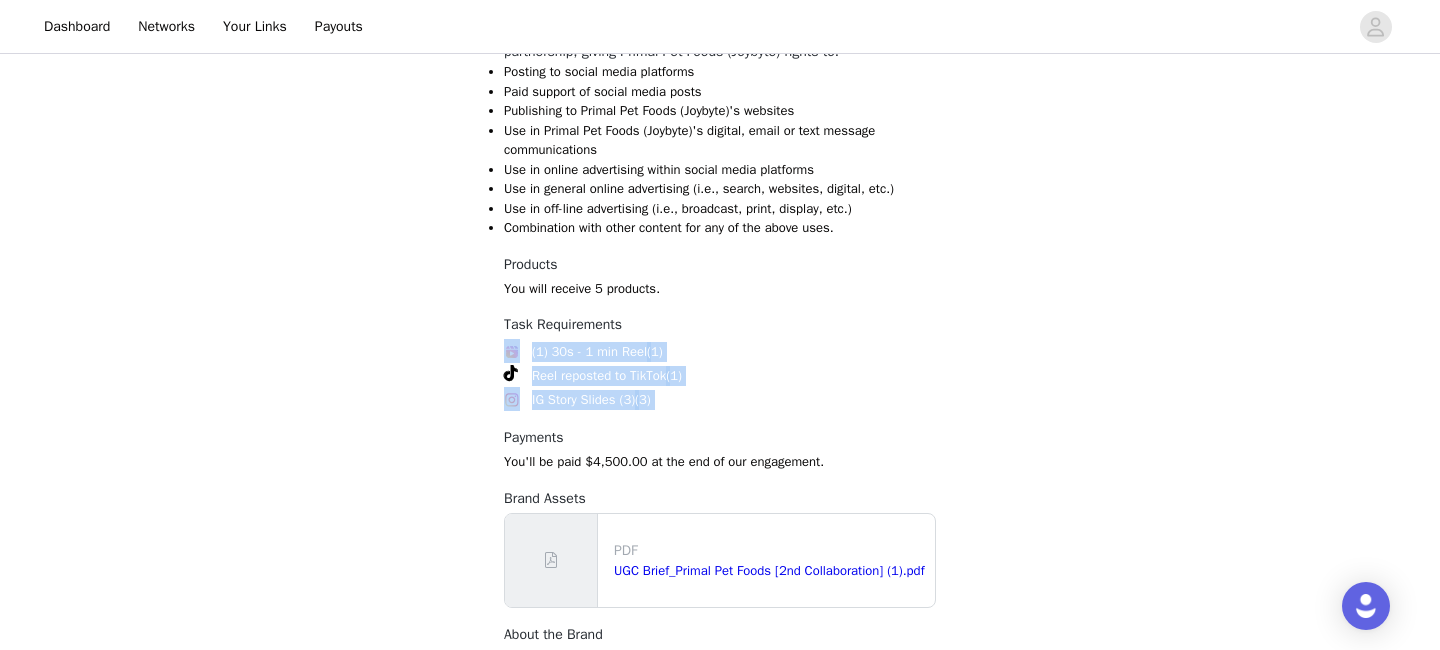 drag, startPoint x: 679, startPoint y: 425, endPoint x: 498, endPoint y: 372, distance: 188.60011 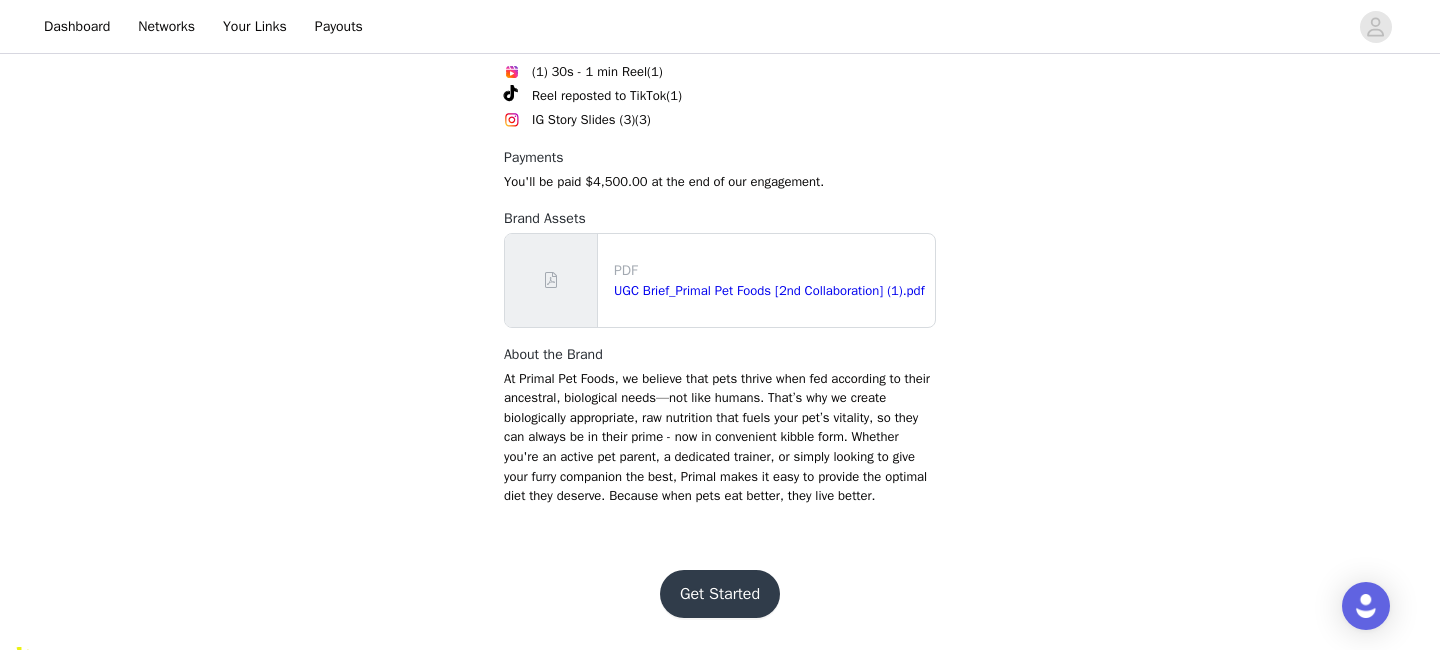scroll, scrollTop: 1426, scrollLeft: 0, axis: vertical 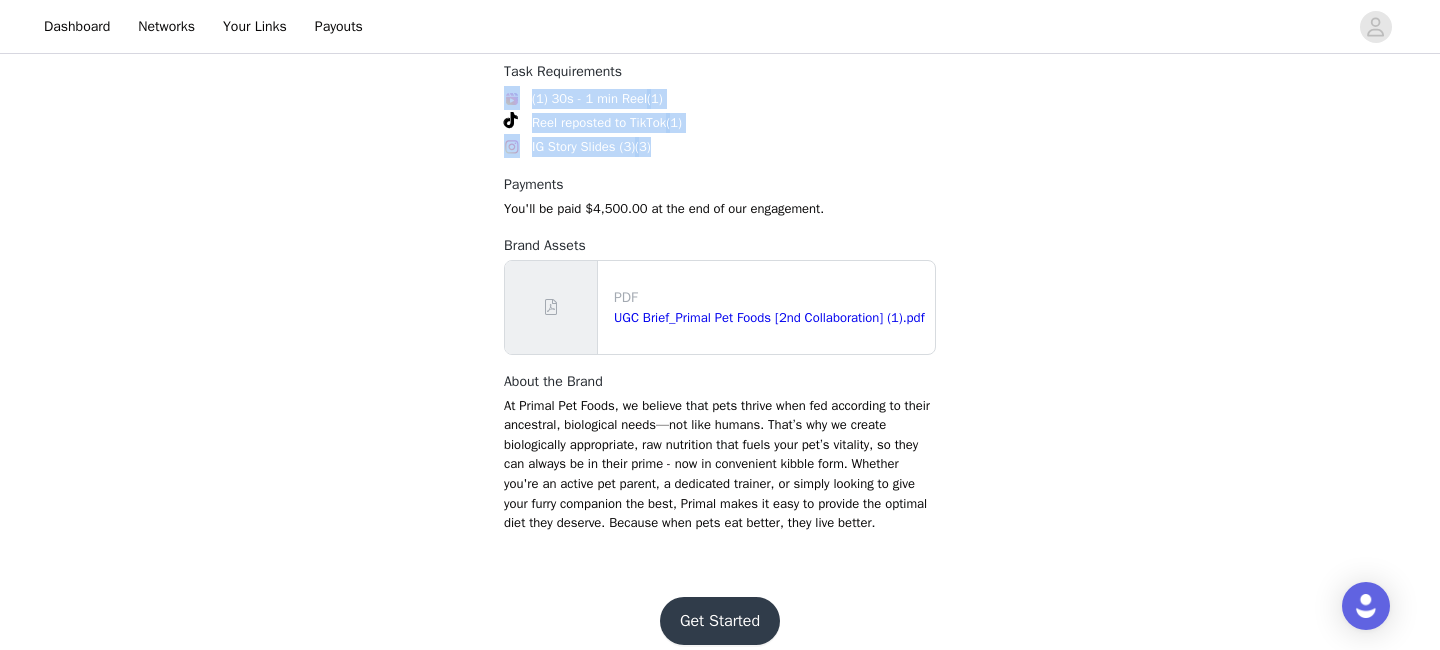 drag, startPoint x: 674, startPoint y: 169, endPoint x: 499, endPoint y: 121, distance: 181.4635 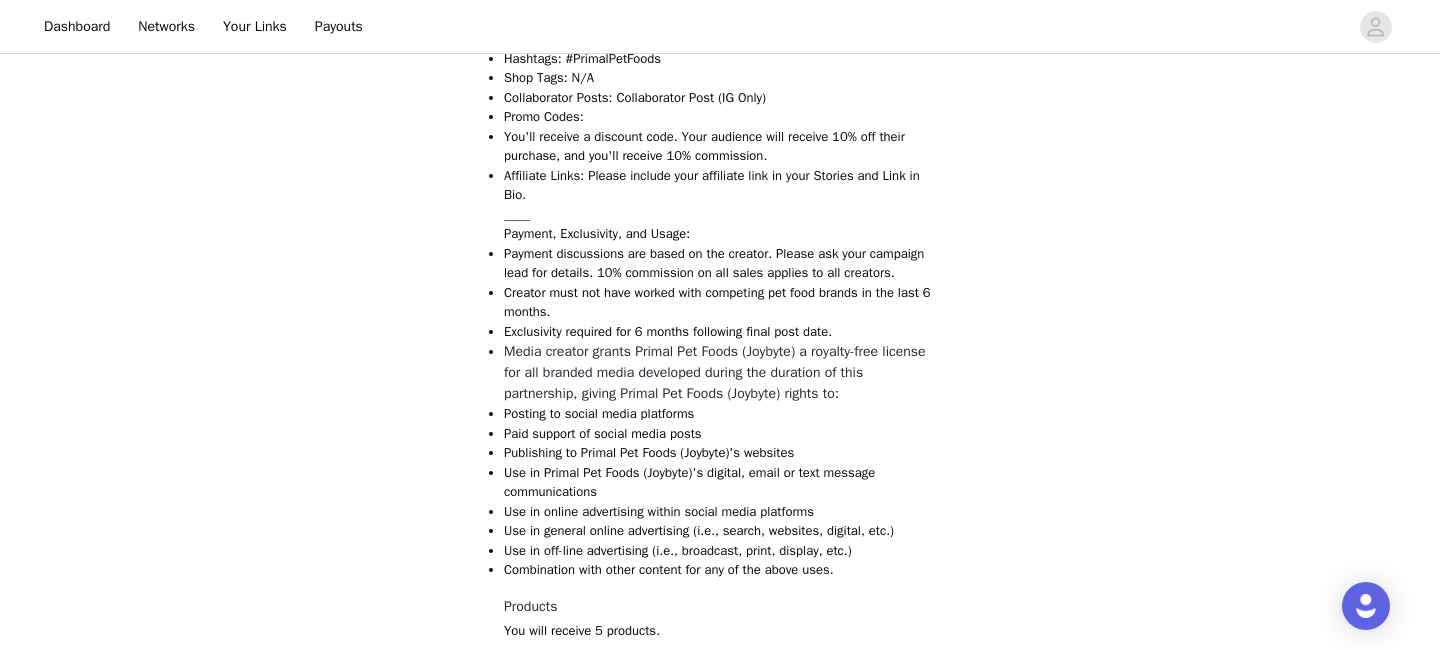 scroll, scrollTop: 843, scrollLeft: 0, axis: vertical 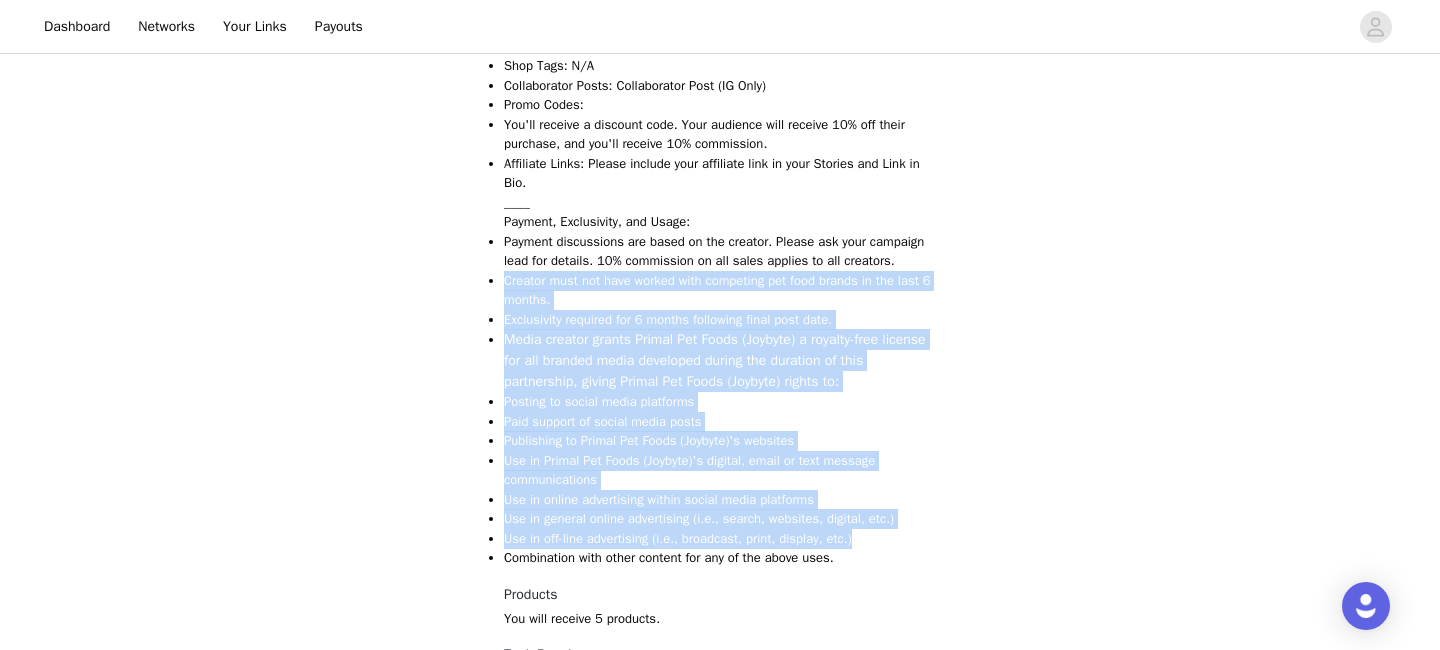 drag, startPoint x: 505, startPoint y: 304, endPoint x: 901, endPoint y: 555, distance: 468.84647 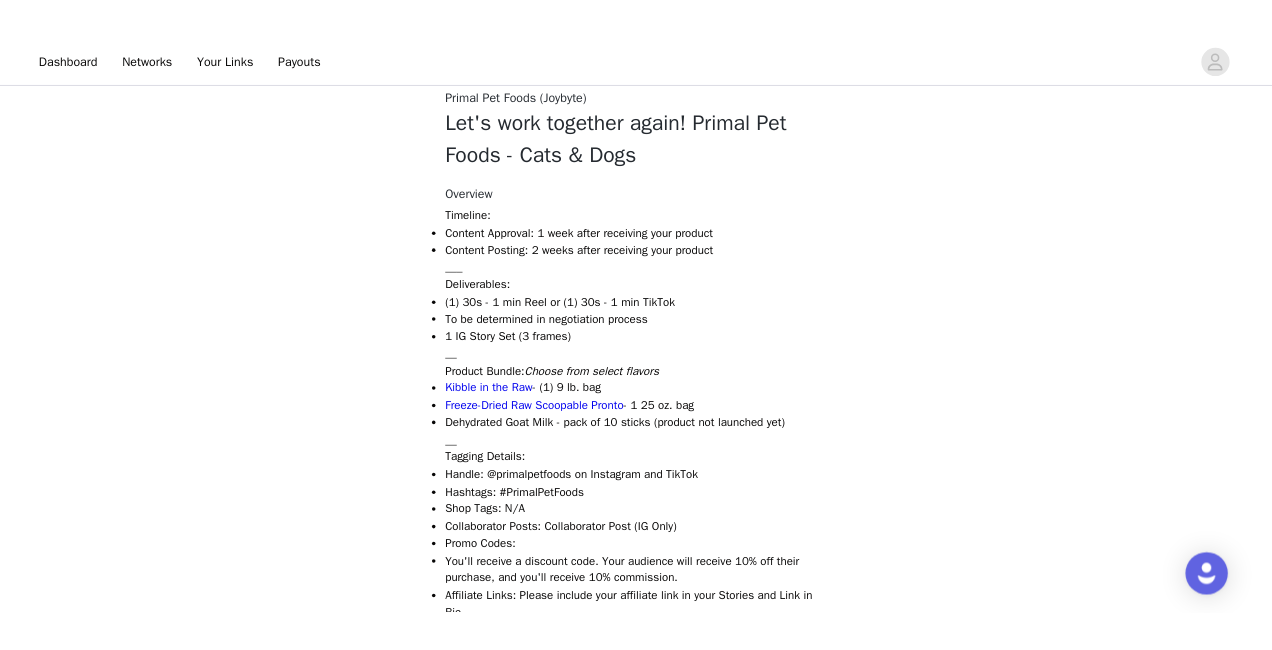 scroll, scrollTop: 371, scrollLeft: 0, axis: vertical 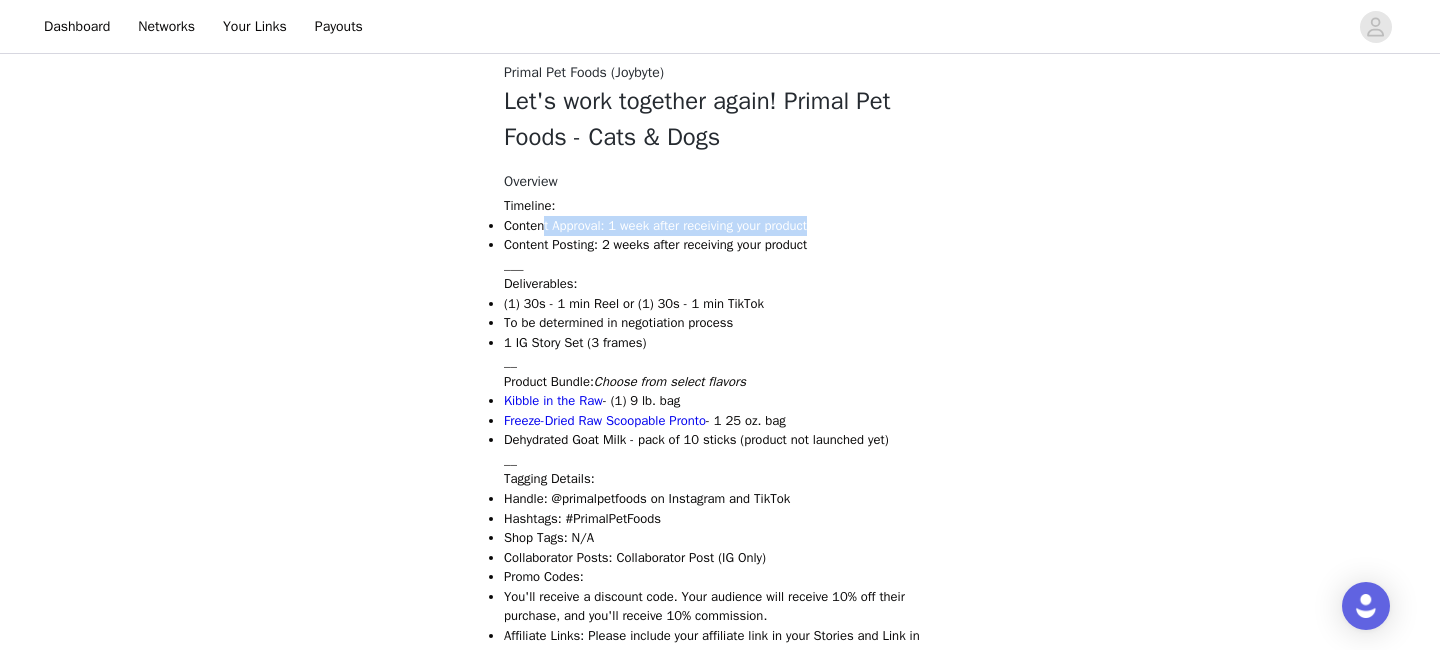 drag, startPoint x: 844, startPoint y: 233, endPoint x: 546, endPoint y: 218, distance: 298.3773 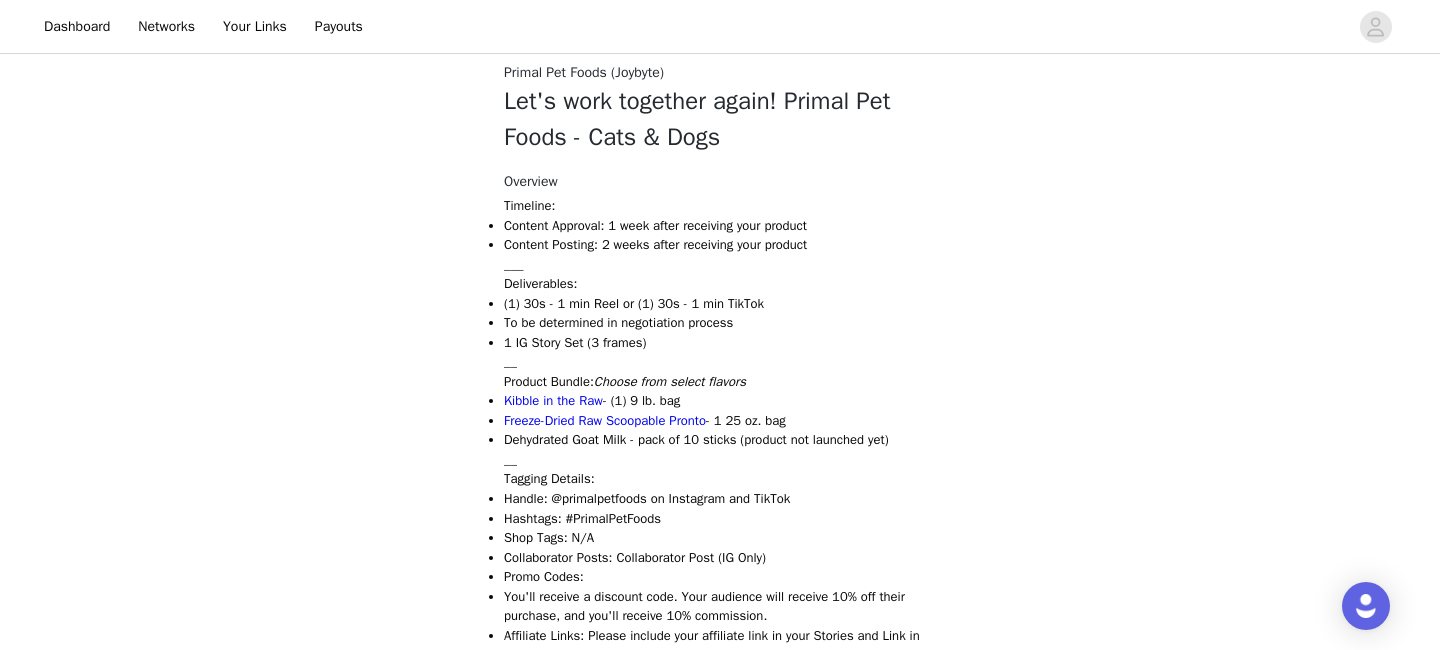 drag, startPoint x: 504, startPoint y: 225, endPoint x: 839, endPoint y: 249, distance: 335.8586 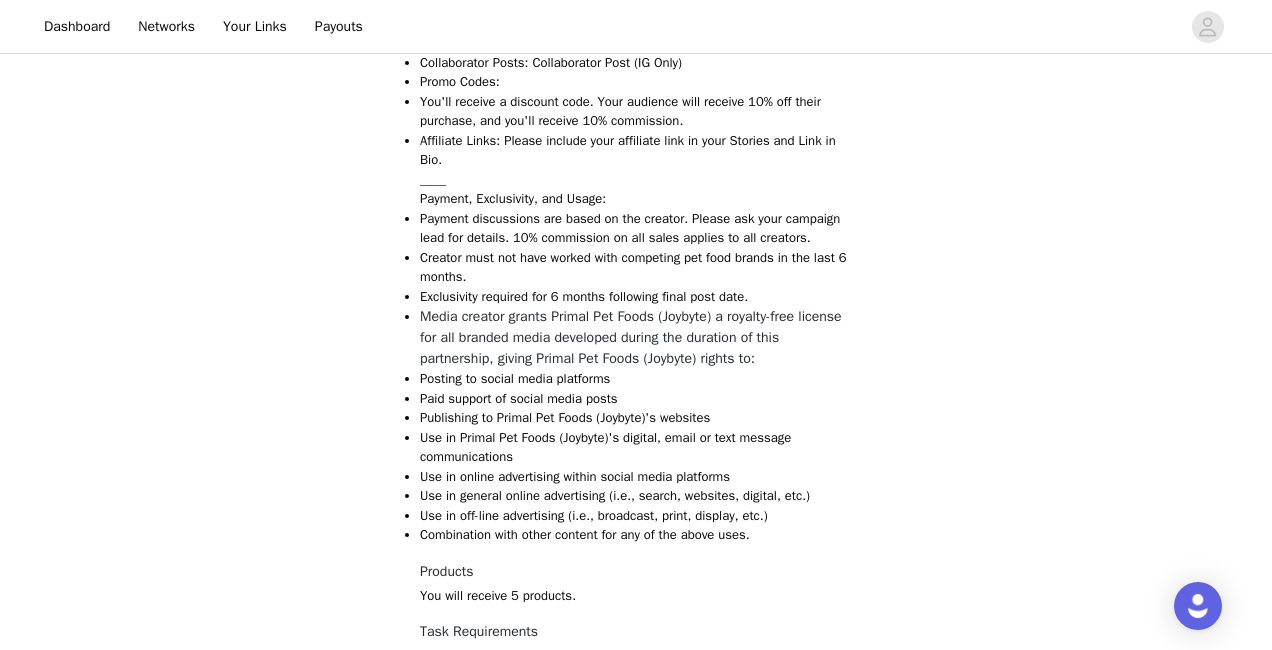 scroll, scrollTop: 831, scrollLeft: 0, axis: vertical 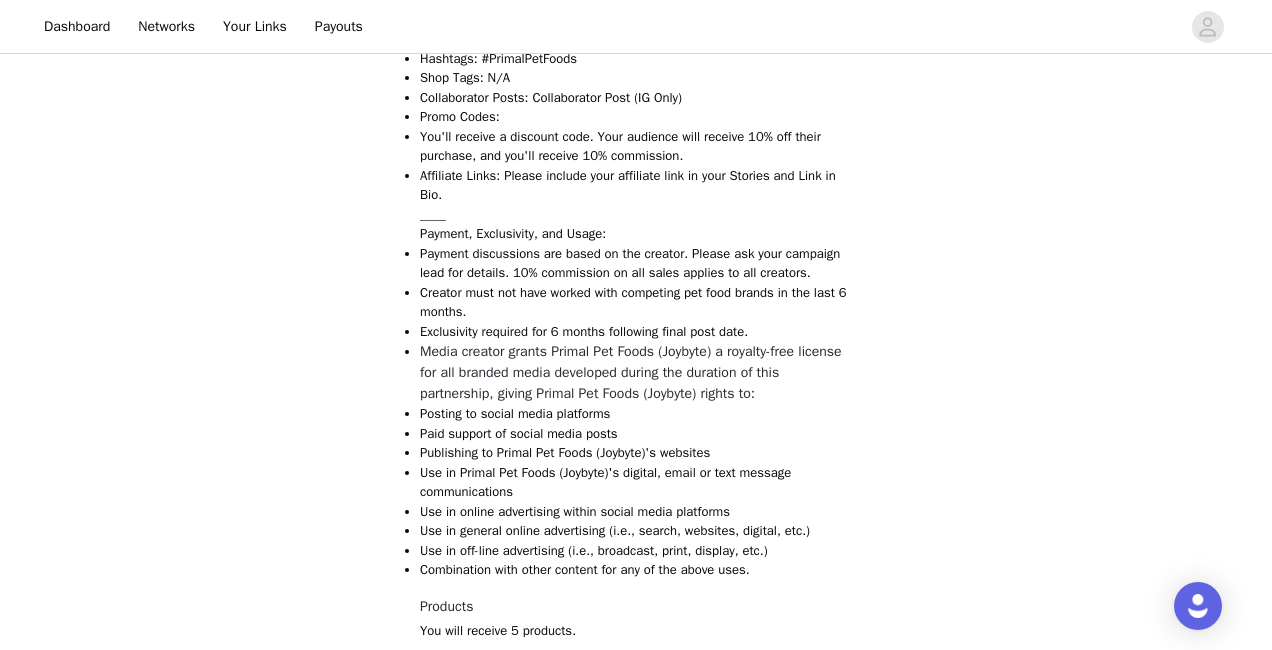 click on "Creator must not have worked with competing pet food brands in the last 6 months." at bounding box center (636, 302) 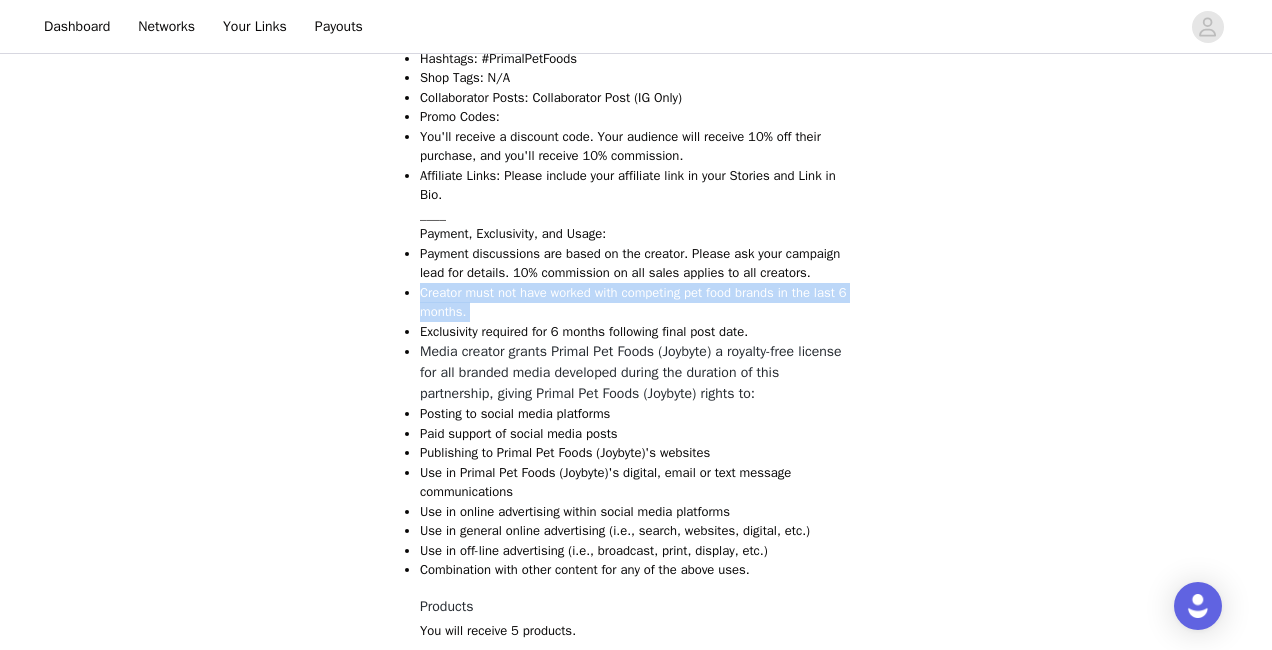 click on "Creator must not have worked with competing pet food brands in the last 6 months." at bounding box center (636, 302) 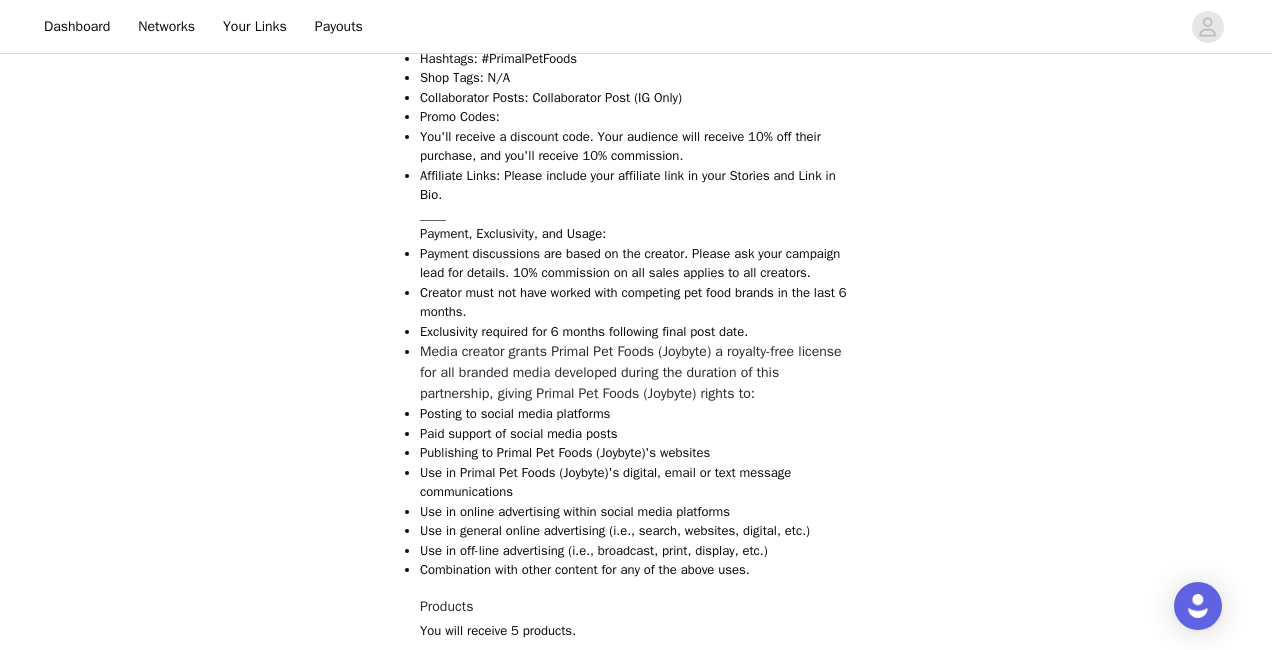 click on "Creator must not have worked with competing pet food brands in the last 6 months." at bounding box center [636, 302] 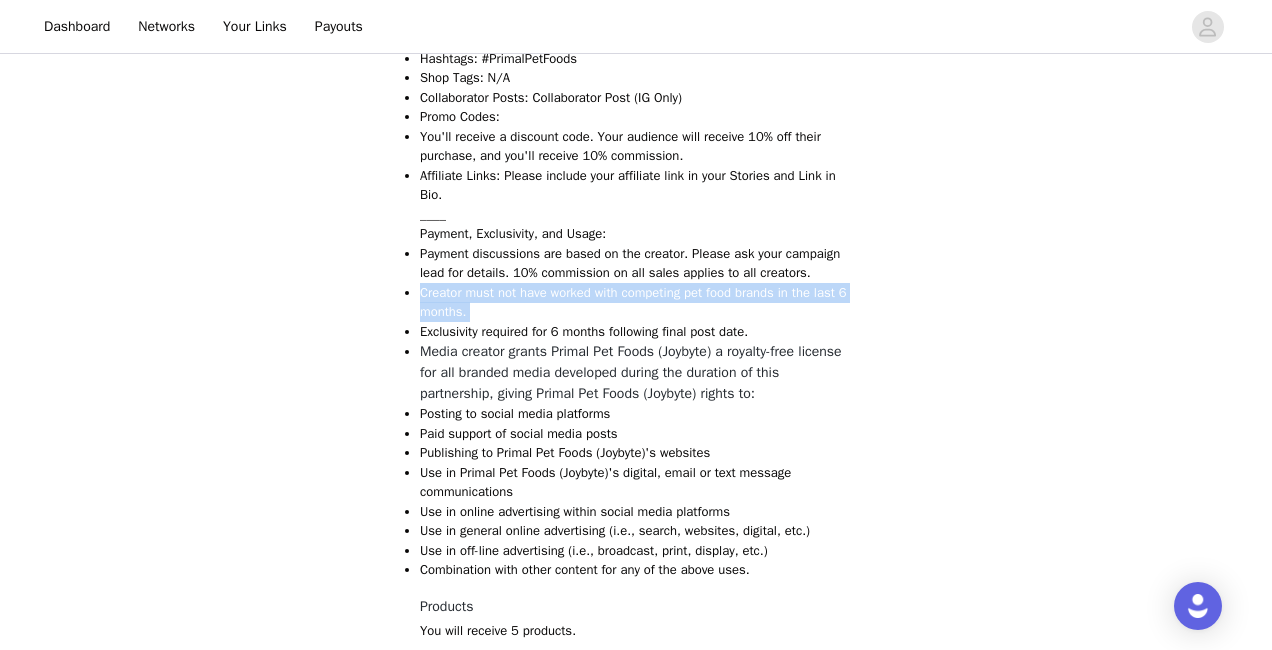 click on "Creator must not have worked with competing pet food brands in the last 6 months." at bounding box center [636, 302] 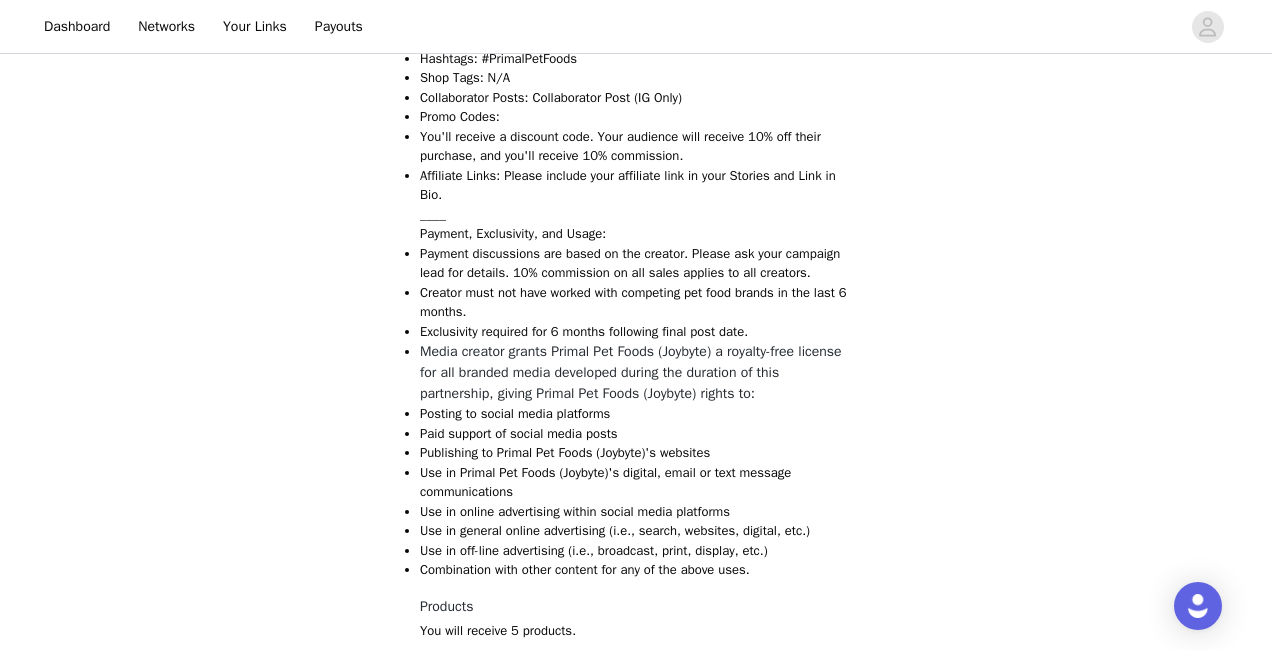 click on "Exclusivity required for 6 months following final post date." at bounding box center (636, 332) 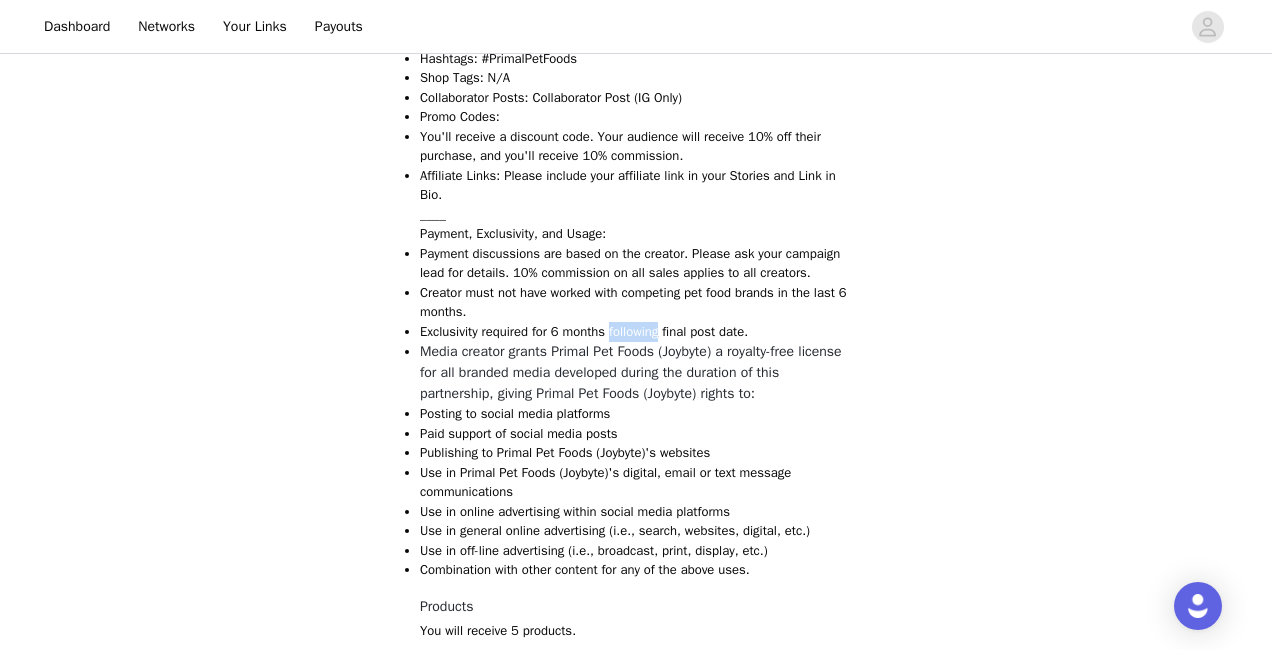 click on "Exclusivity required for 6 months following final post date." at bounding box center (636, 332) 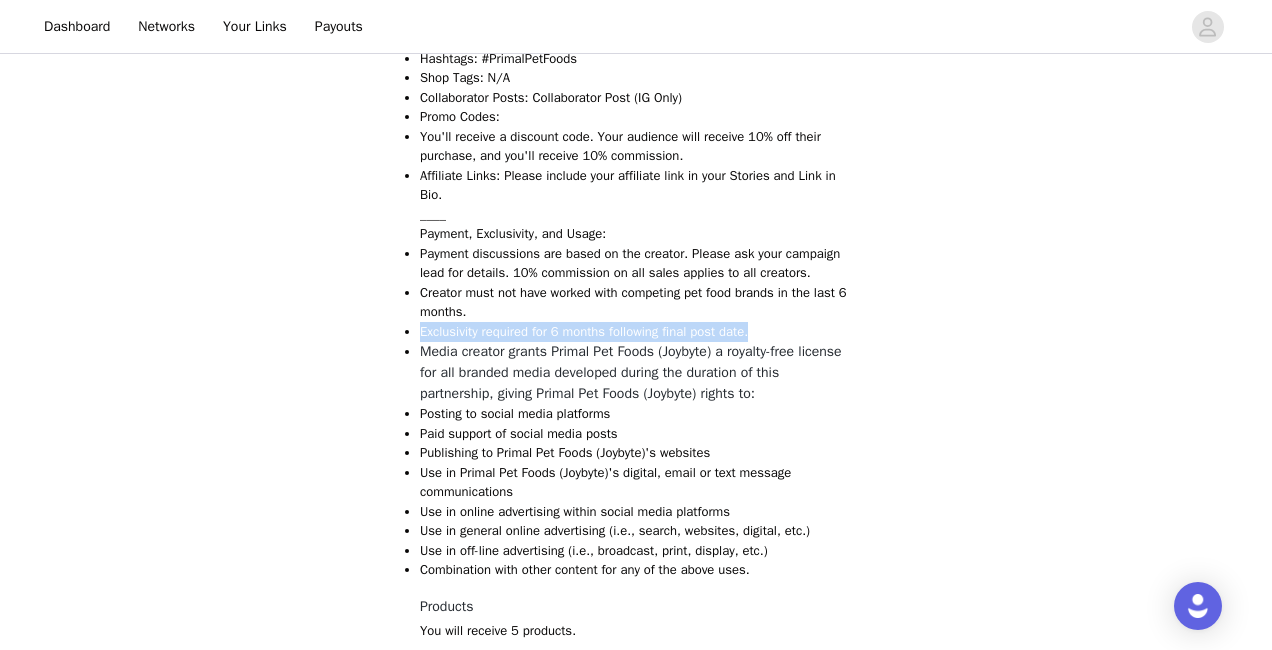 click on "Exclusivity required for 6 months following final post date." at bounding box center (636, 332) 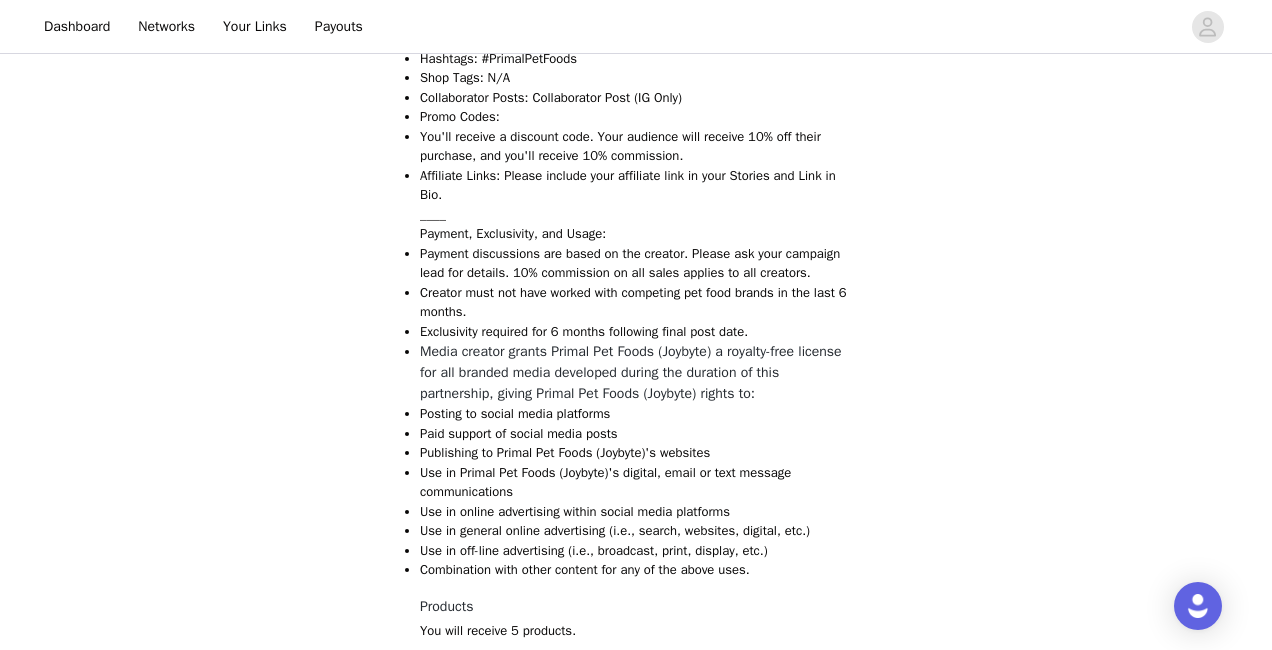 click on "Posting to social media platforms" at bounding box center [636, 414] 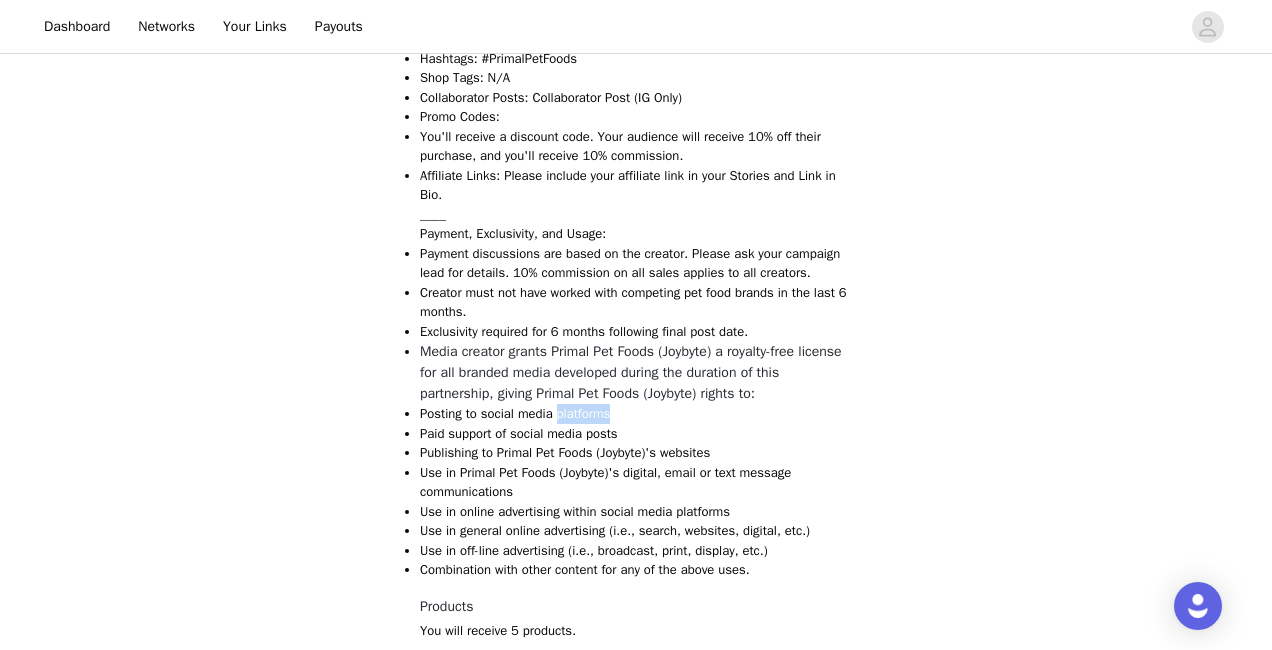 click on "Posting to social media platforms" at bounding box center (636, 414) 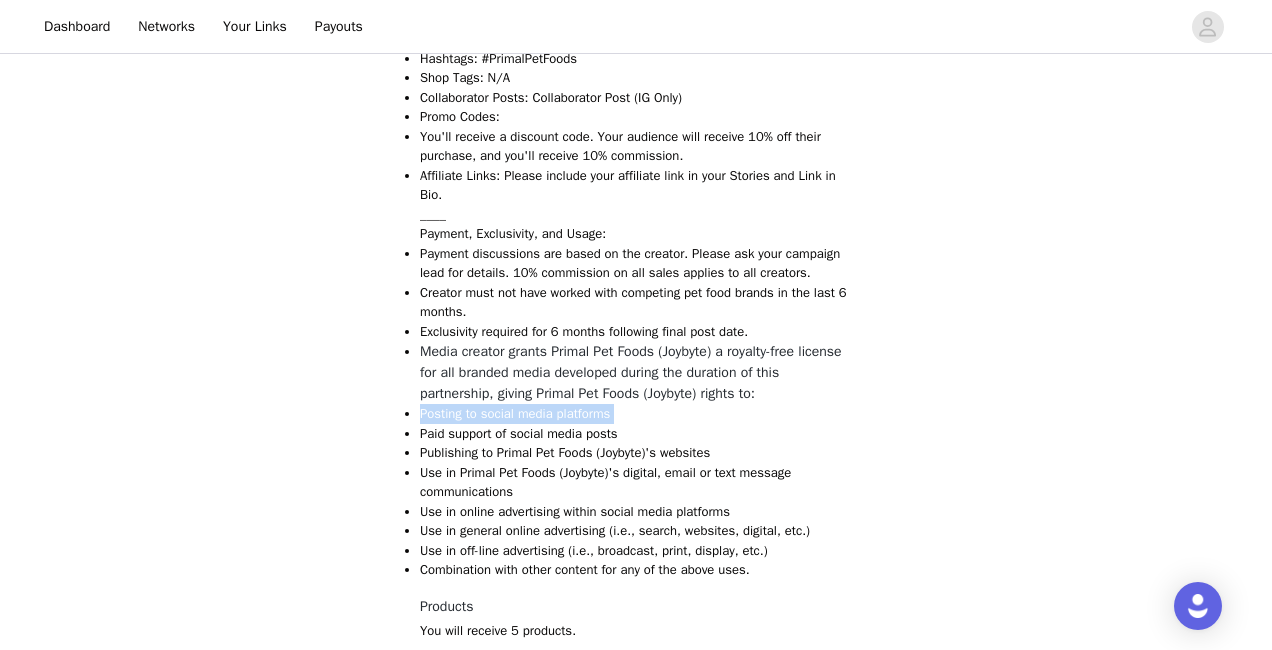 click on "Posting to social media platforms" at bounding box center [636, 414] 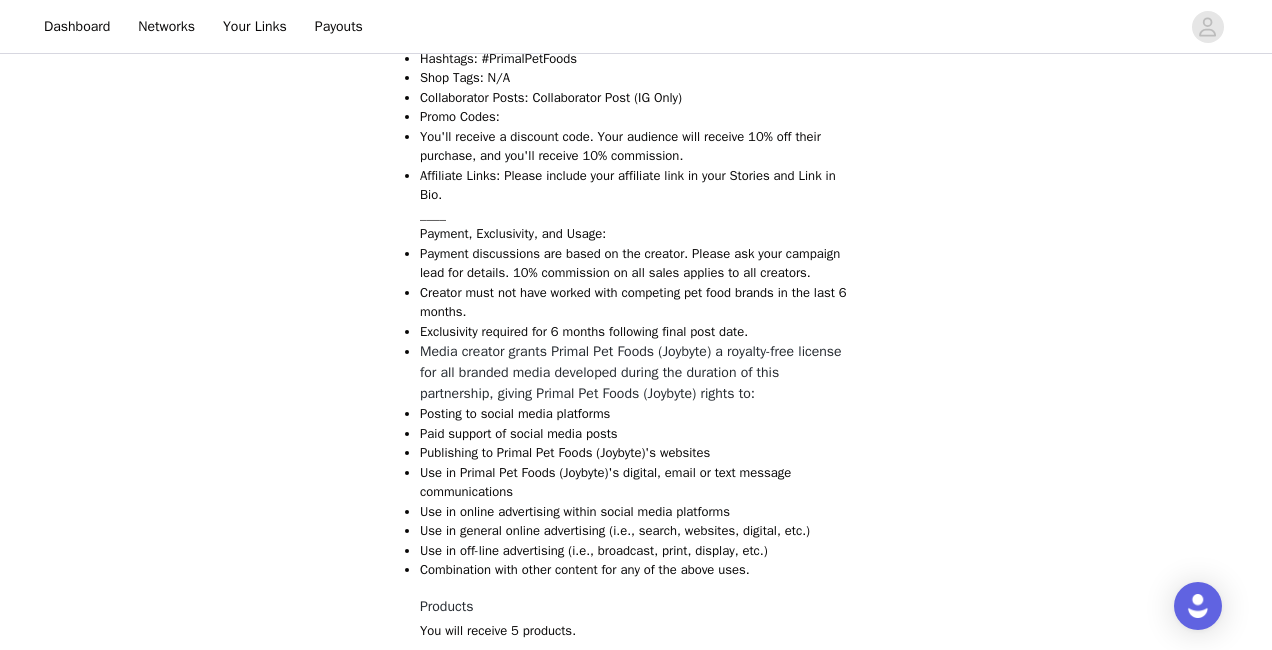 click on "Media creator grants Primal Pet Foods (Joybyte) a royalty-free license for all branded media developed during the duration of this partnership, giving Primal Pet Foods (Joybyte) rights to:" at bounding box center (631, 372) 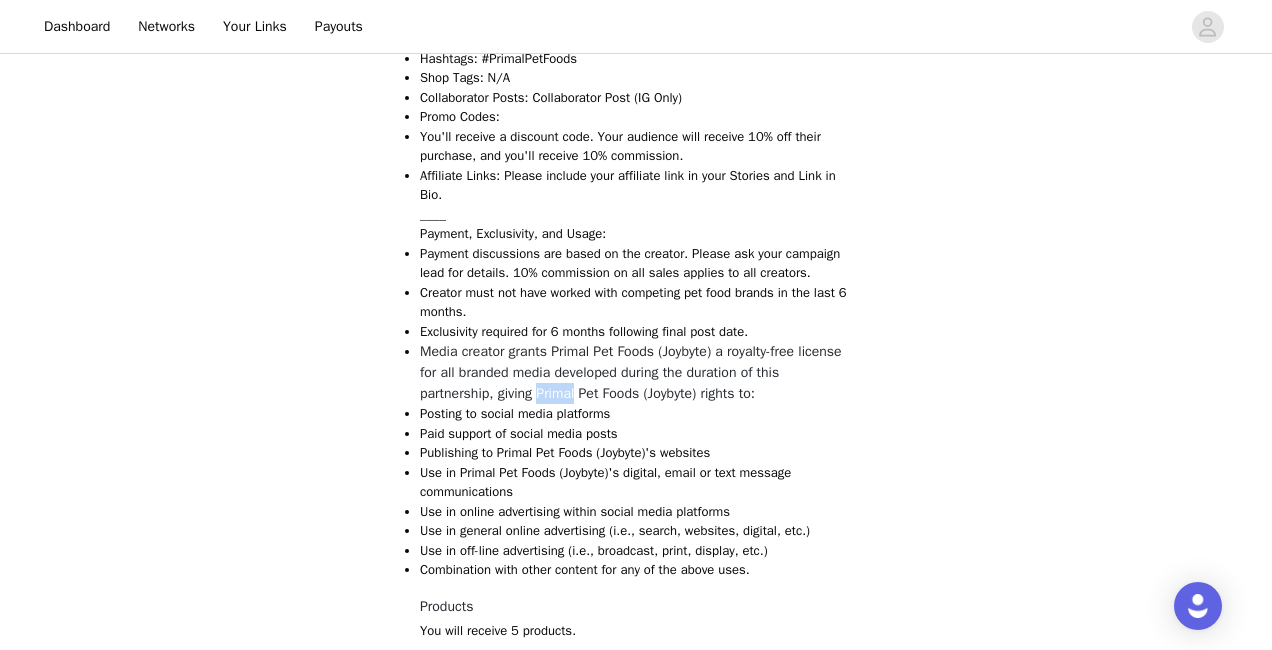 click on "Media creator grants Primal Pet Foods (Joybyte) a royalty-free license for all branded media developed during the duration of this partnership, giving Primal Pet Foods (Joybyte) rights to:" at bounding box center (631, 372) 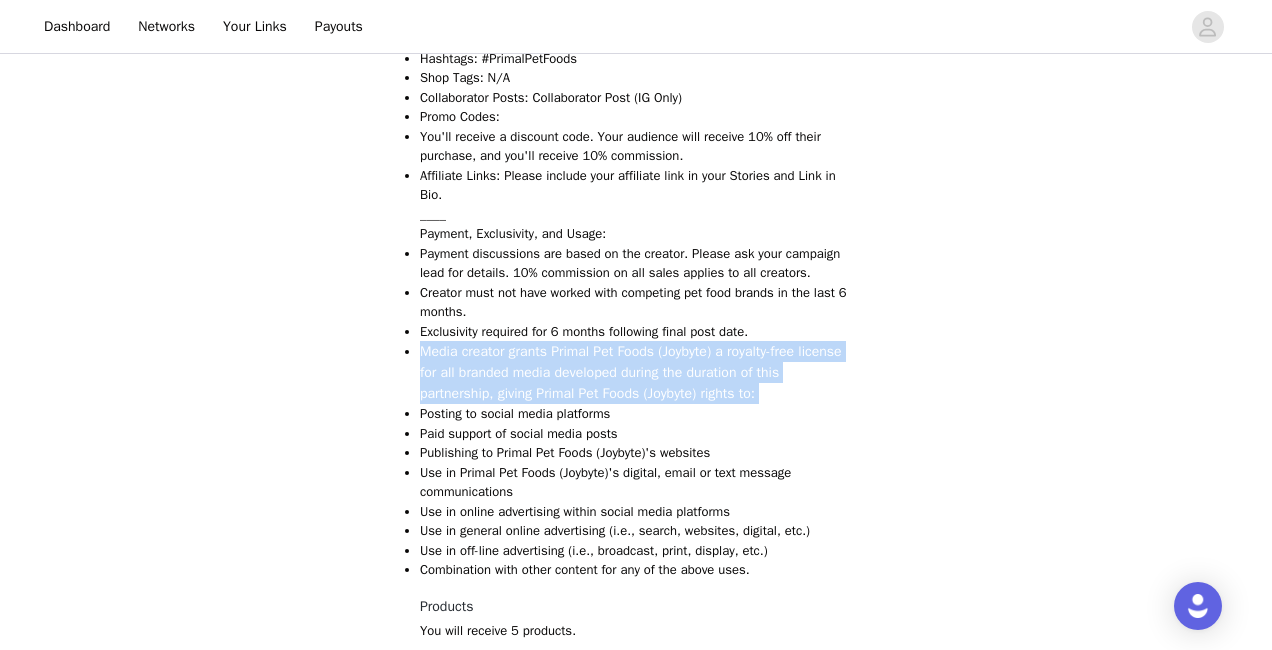 click on "Media creator grants Primal Pet Foods (Joybyte) a royalty-free license for all branded media developed during the duration of this partnership, giving Primal Pet Foods (Joybyte) rights to:" at bounding box center (631, 372) 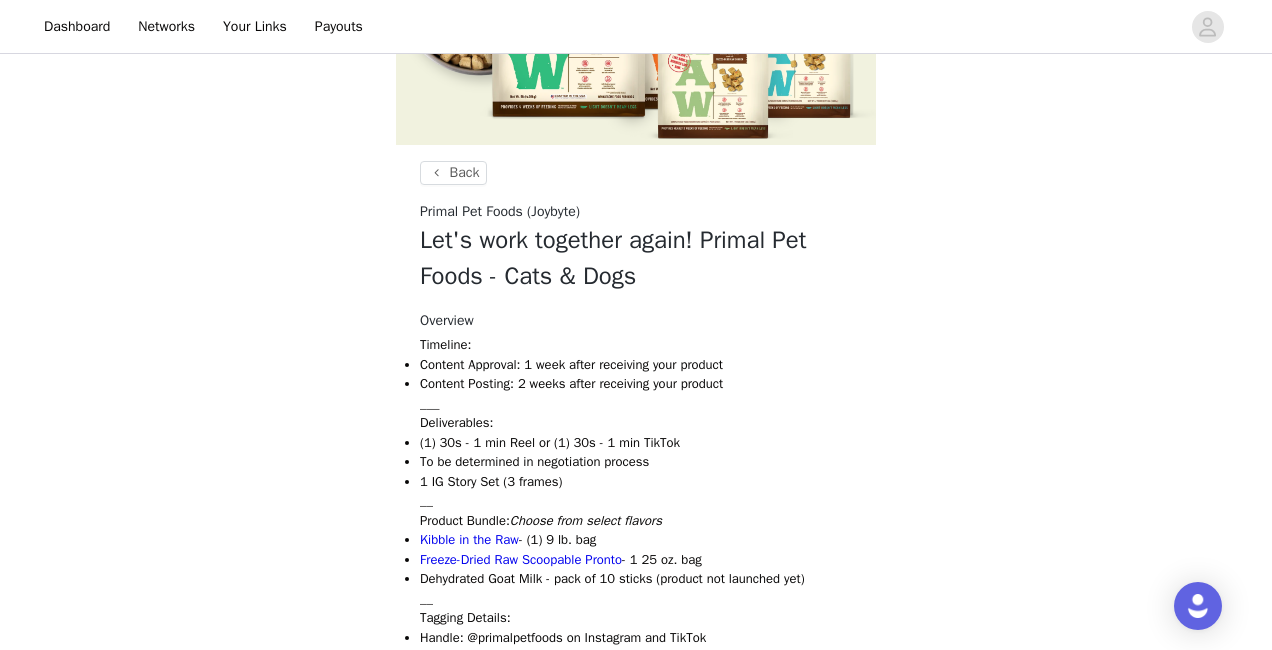 scroll, scrollTop: 290, scrollLeft: 0, axis: vertical 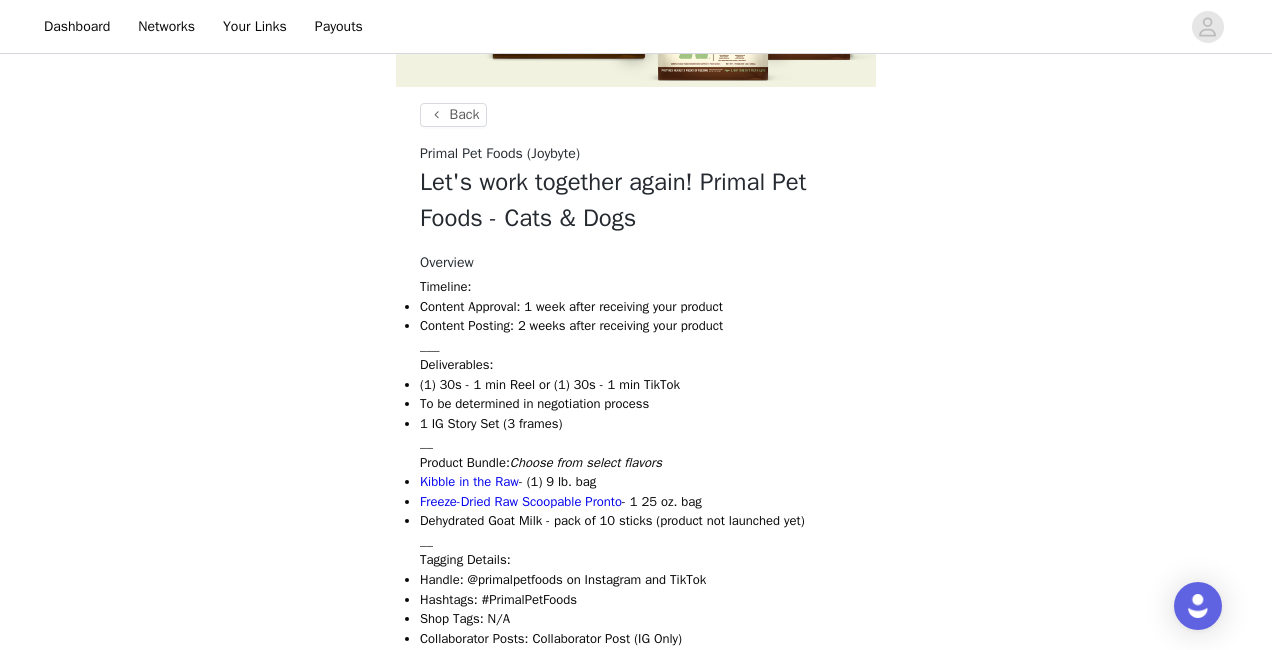 drag, startPoint x: 761, startPoint y: 329, endPoint x: 412, endPoint y: 304, distance: 349.89426 